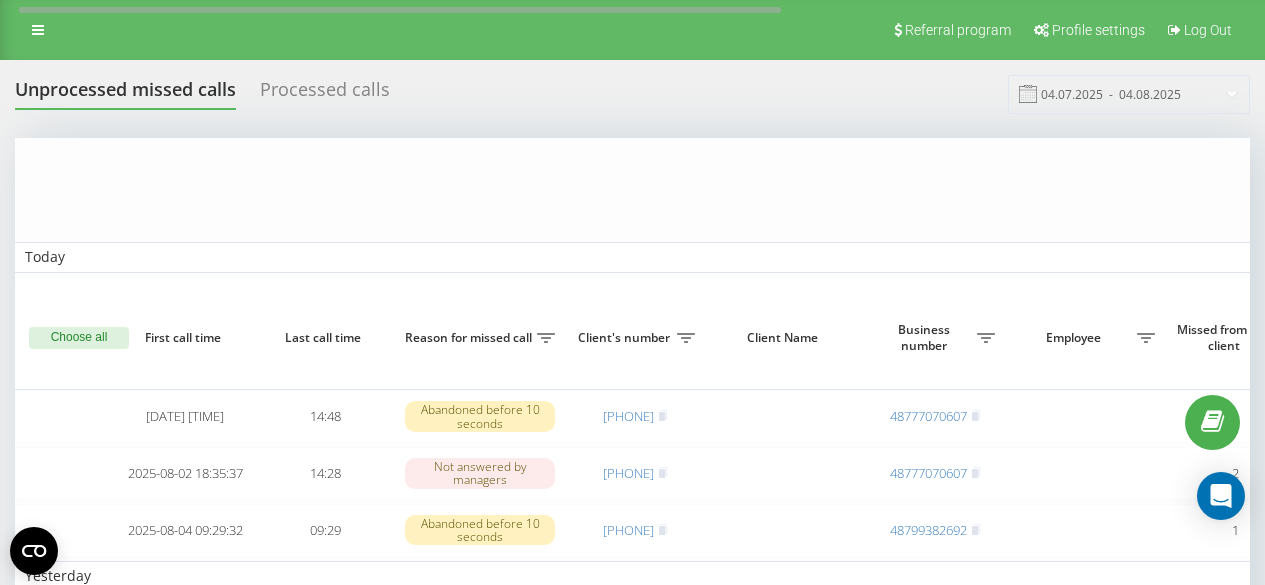 scroll, scrollTop: 298, scrollLeft: 0, axis: vertical 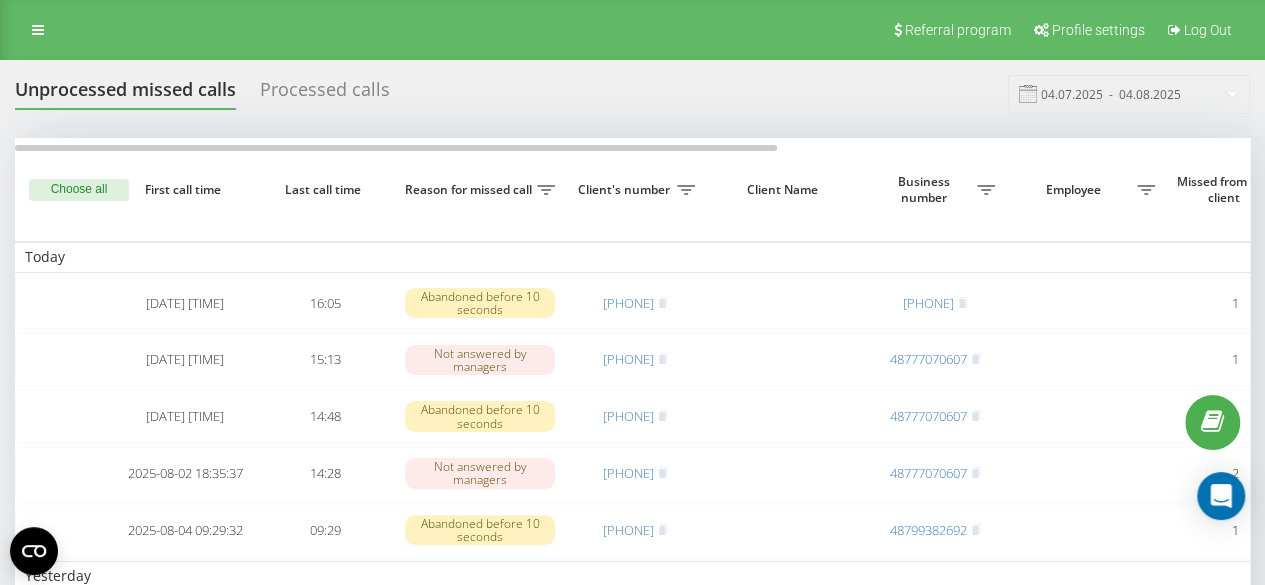 click on "Processed calls" at bounding box center (325, 94) 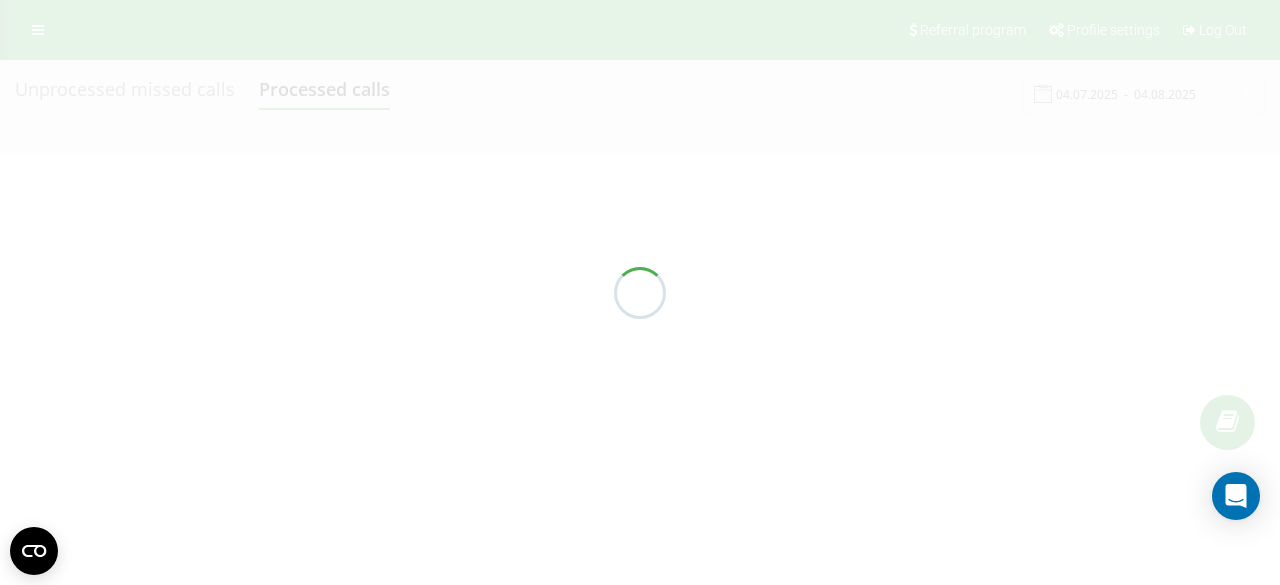 scroll, scrollTop: 0, scrollLeft: 0, axis: both 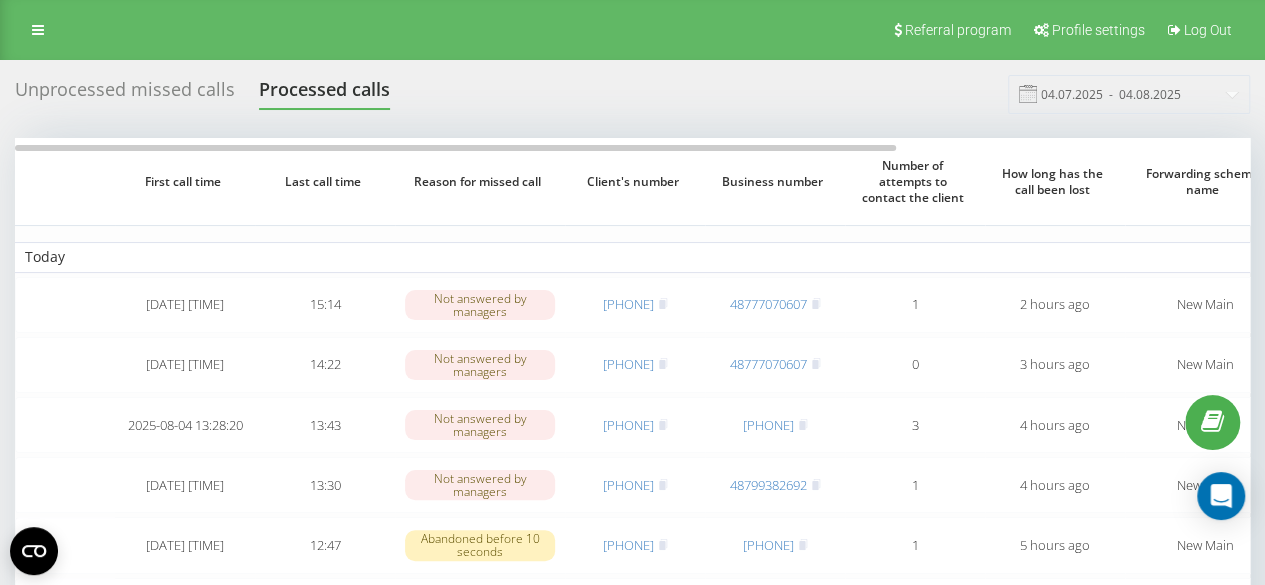 click on "Unprocessed missed calls" at bounding box center [125, 94] 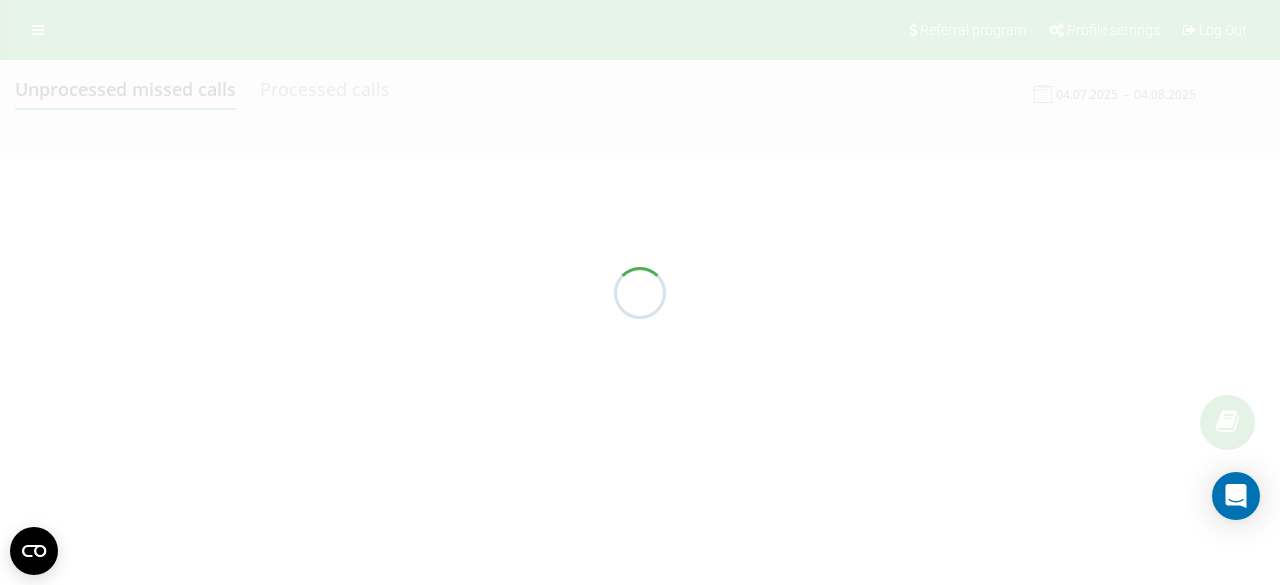 scroll, scrollTop: 0, scrollLeft: 0, axis: both 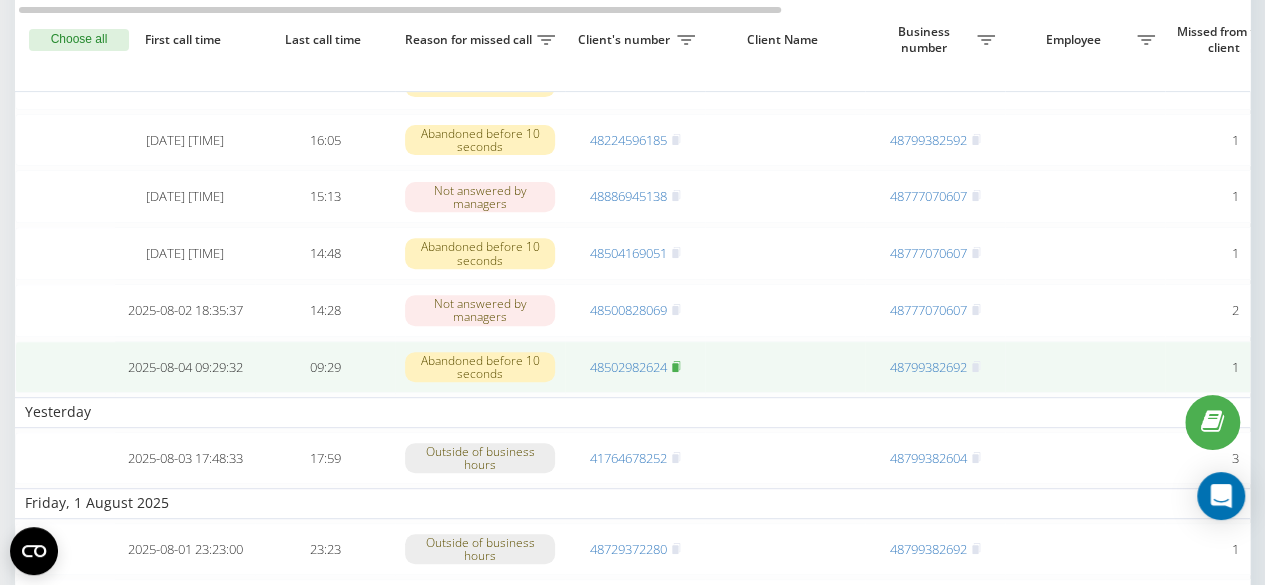 click 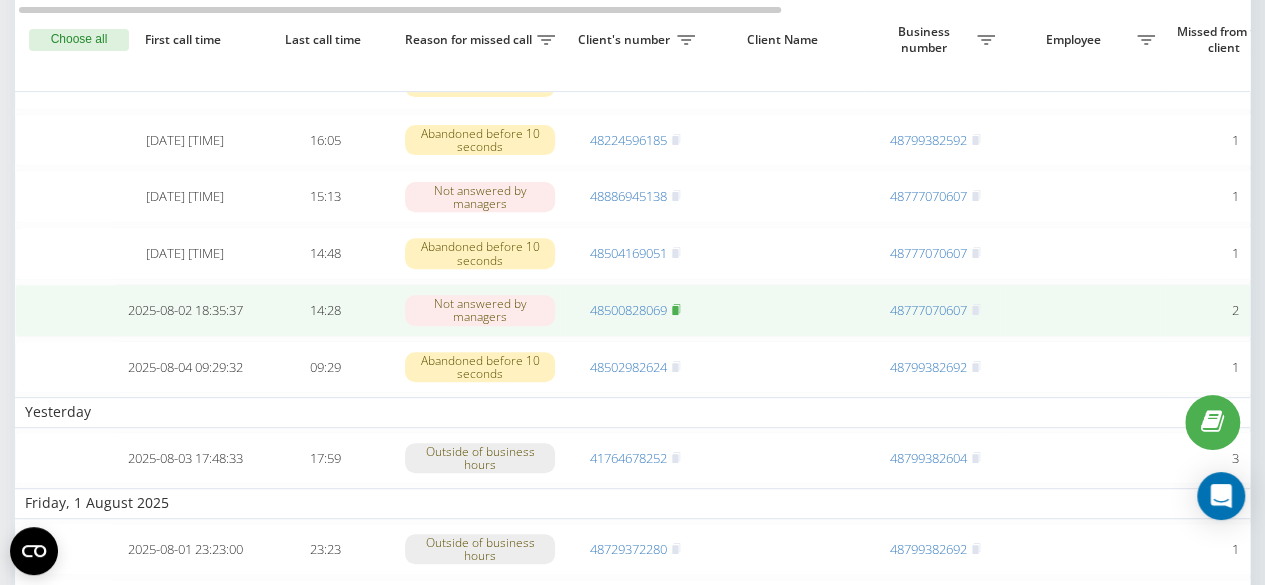 click 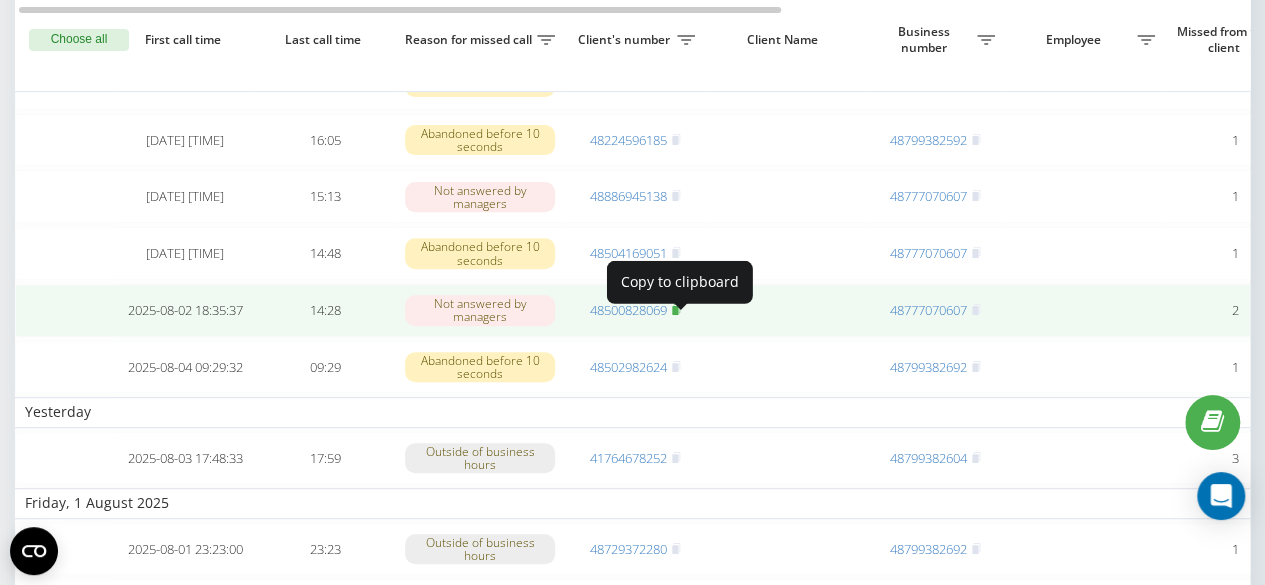 click 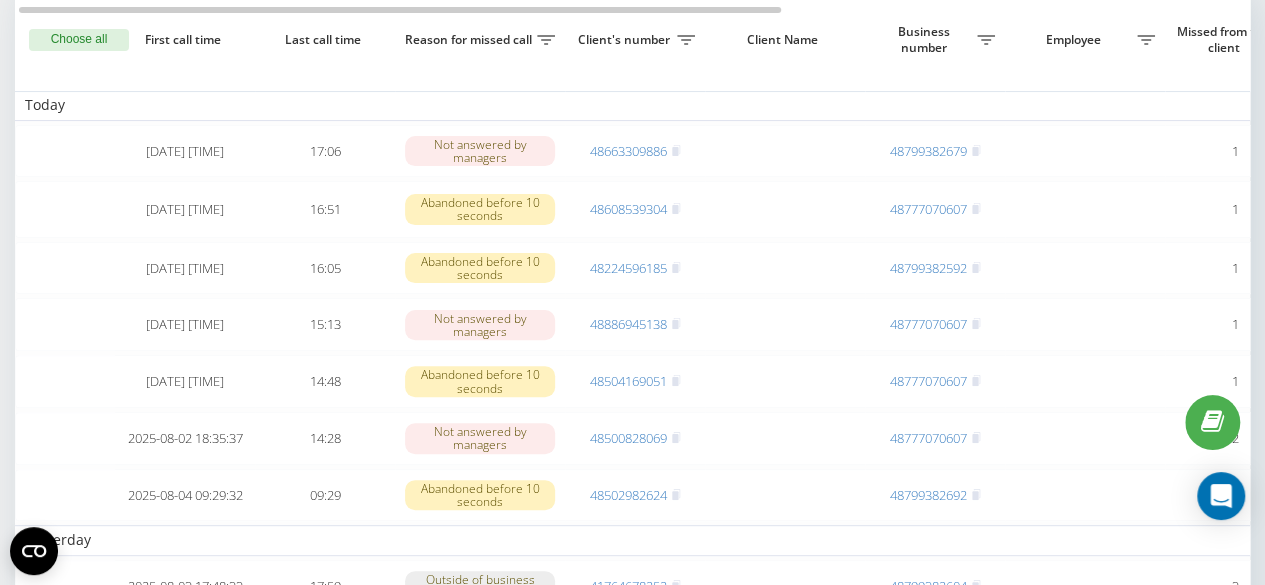 scroll, scrollTop: 155, scrollLeft: 0, axis: vertical 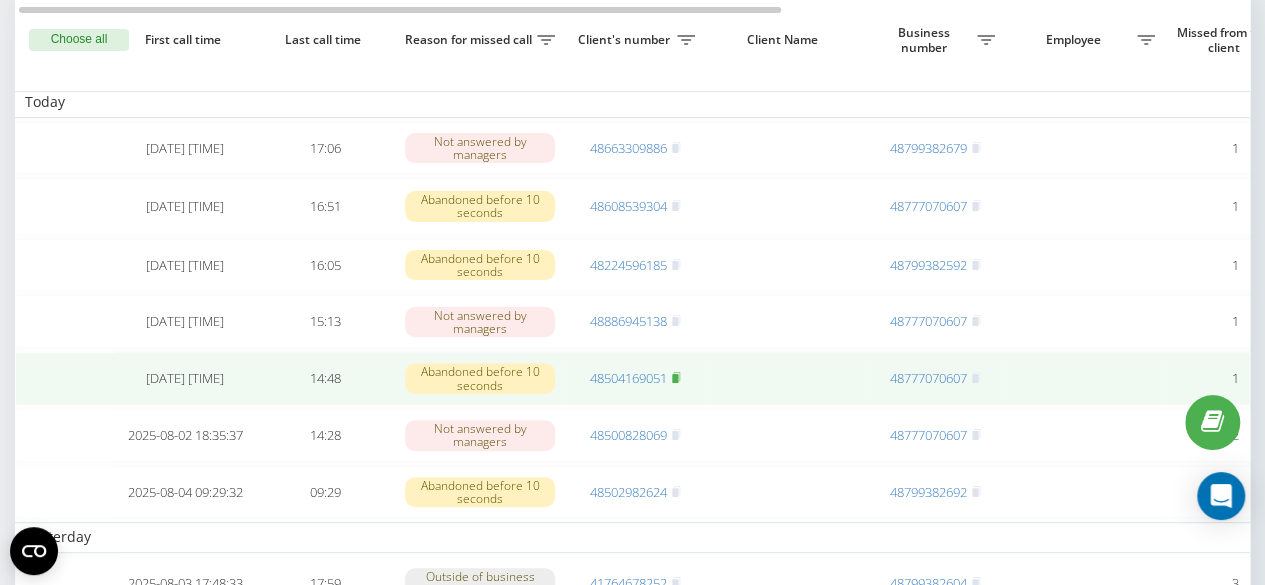 click 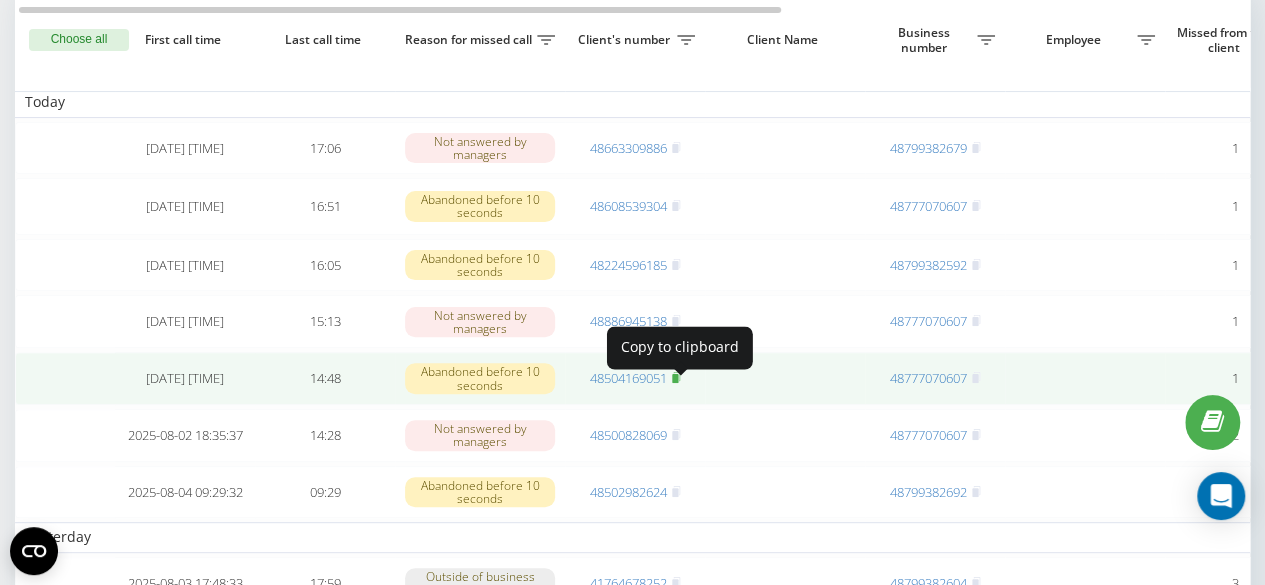 click 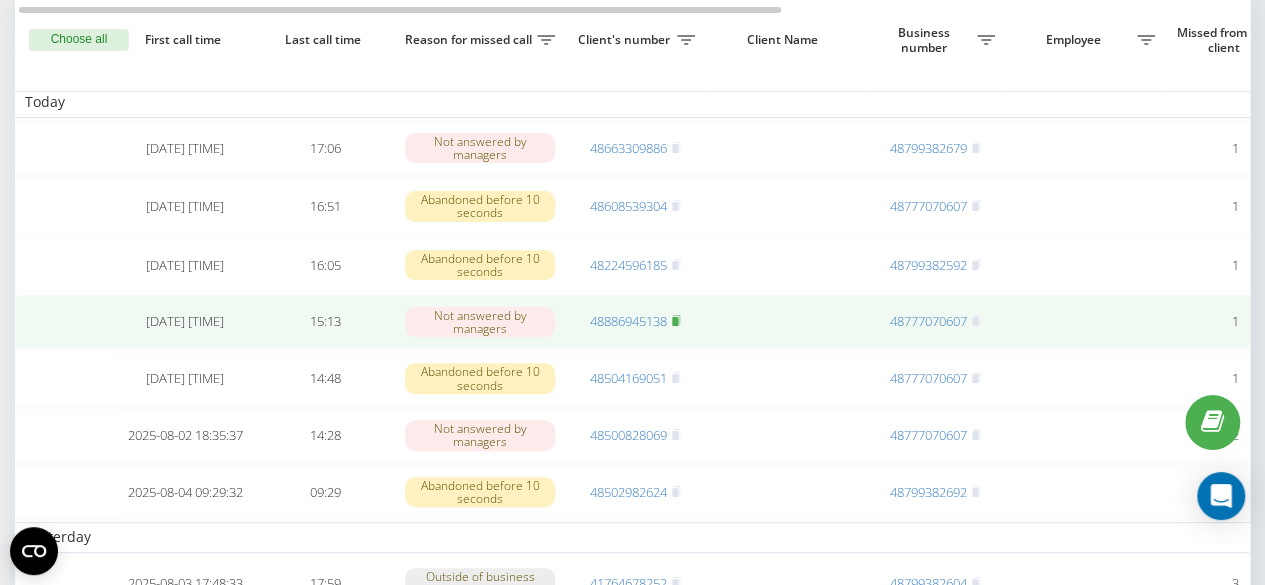 drag, startPoint x: 860, startPoint y: 280, endPoint x: 678, endPoint y: 327, distance: 187.97075 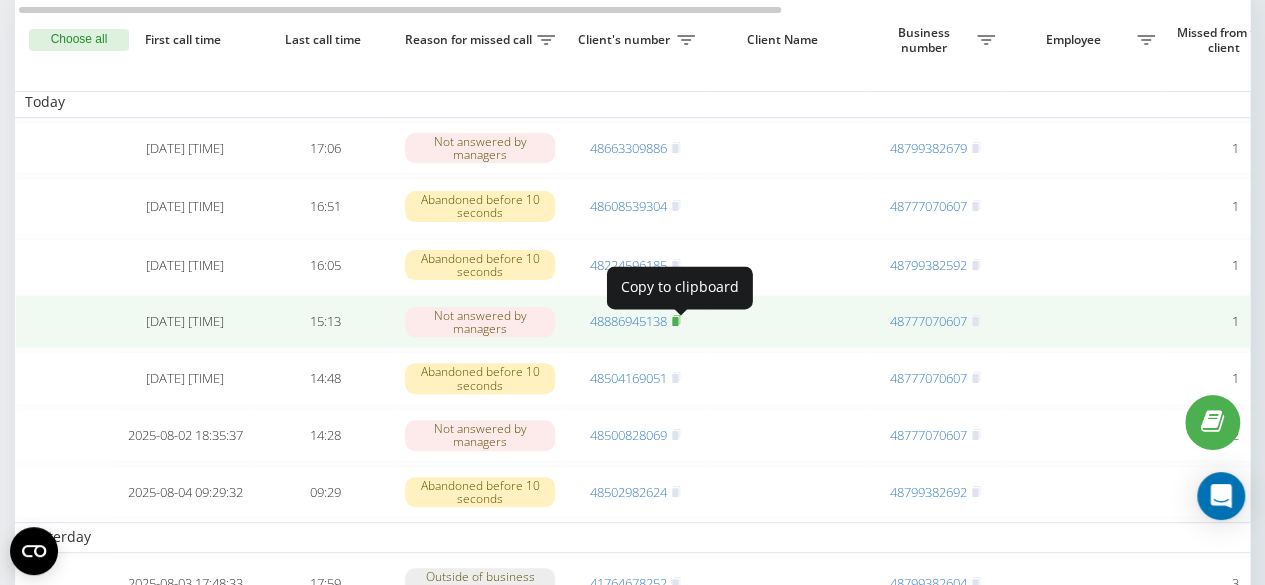 click 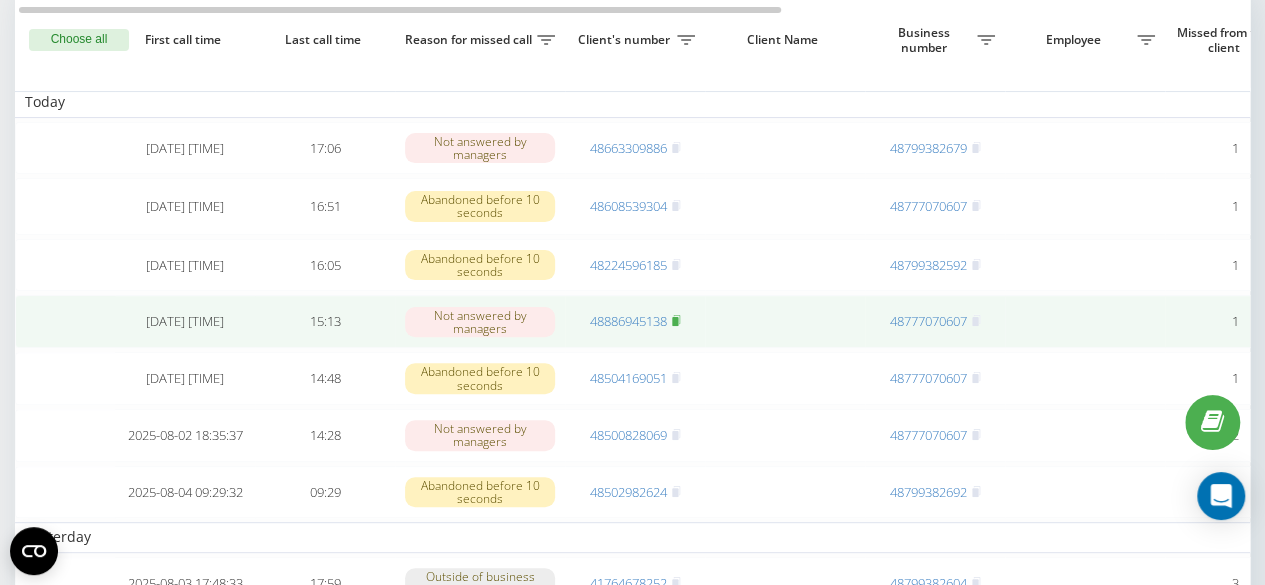 click 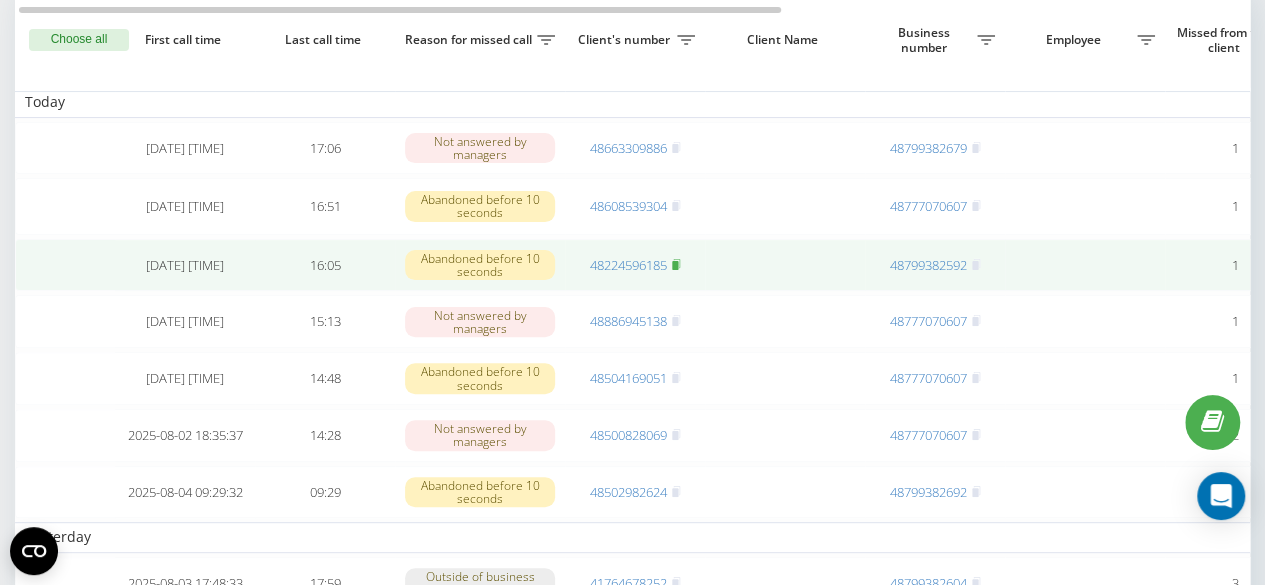 click 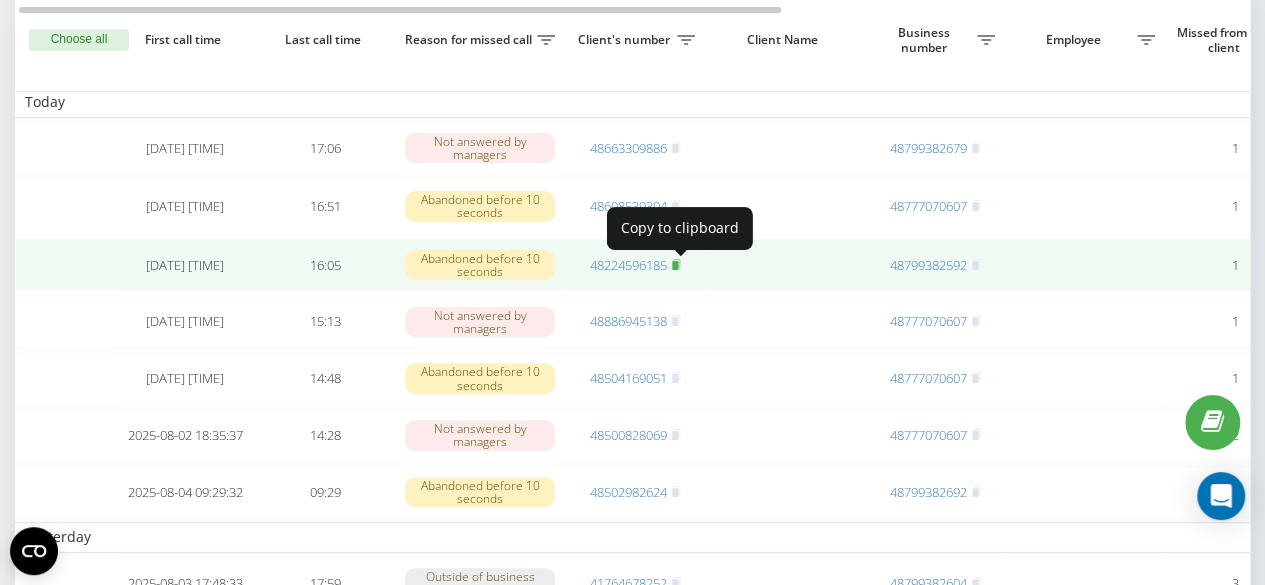 click 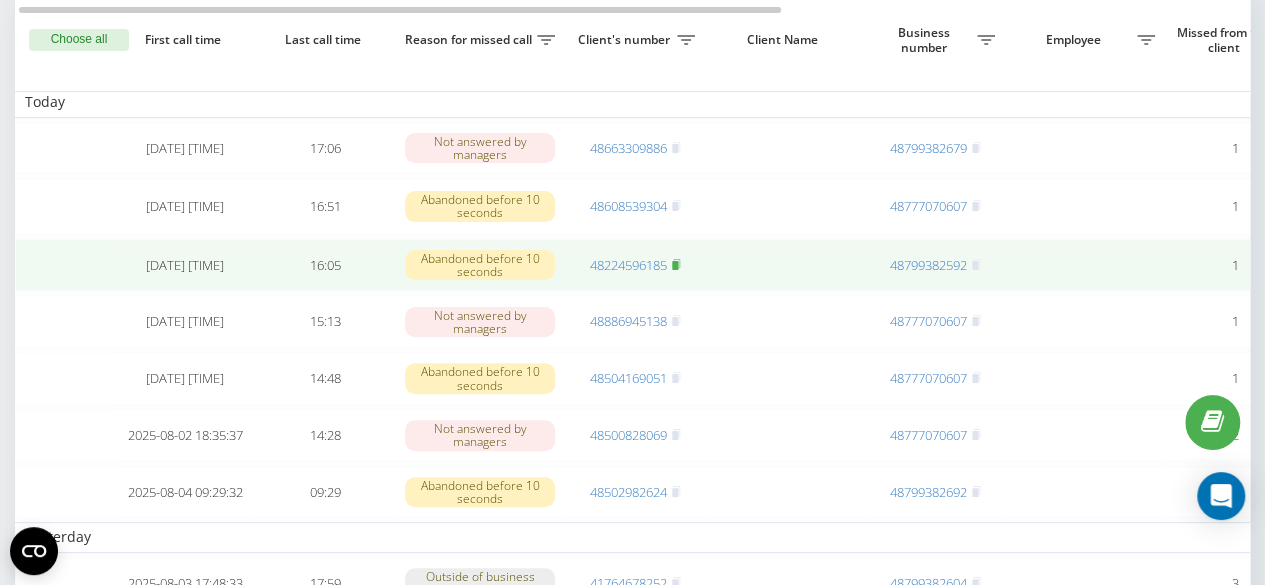 click 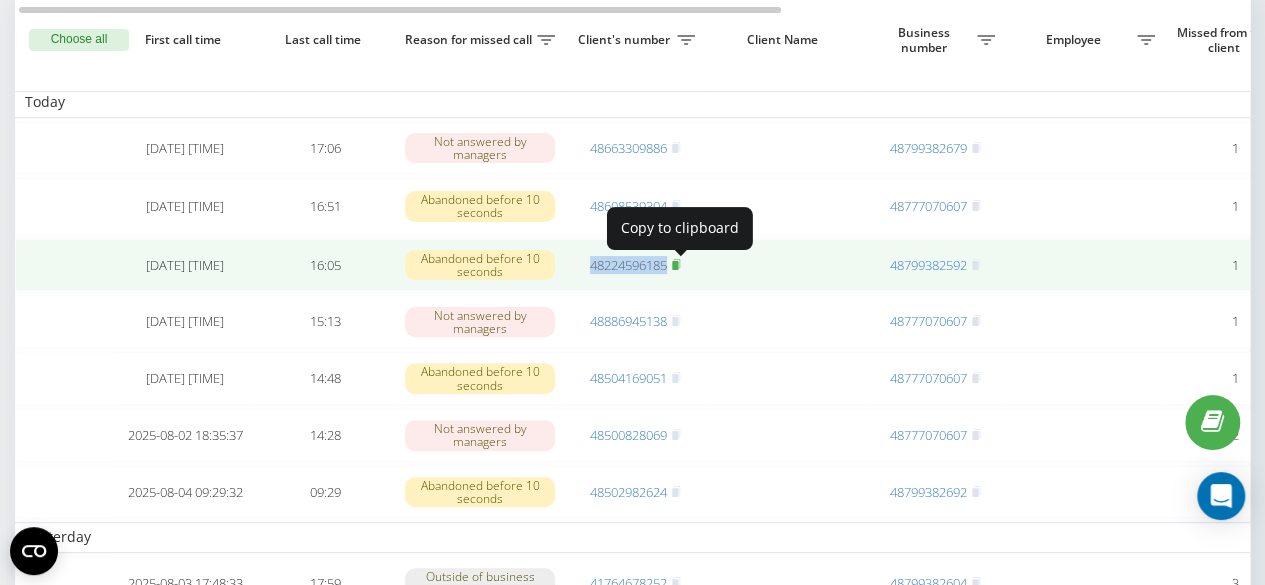 click 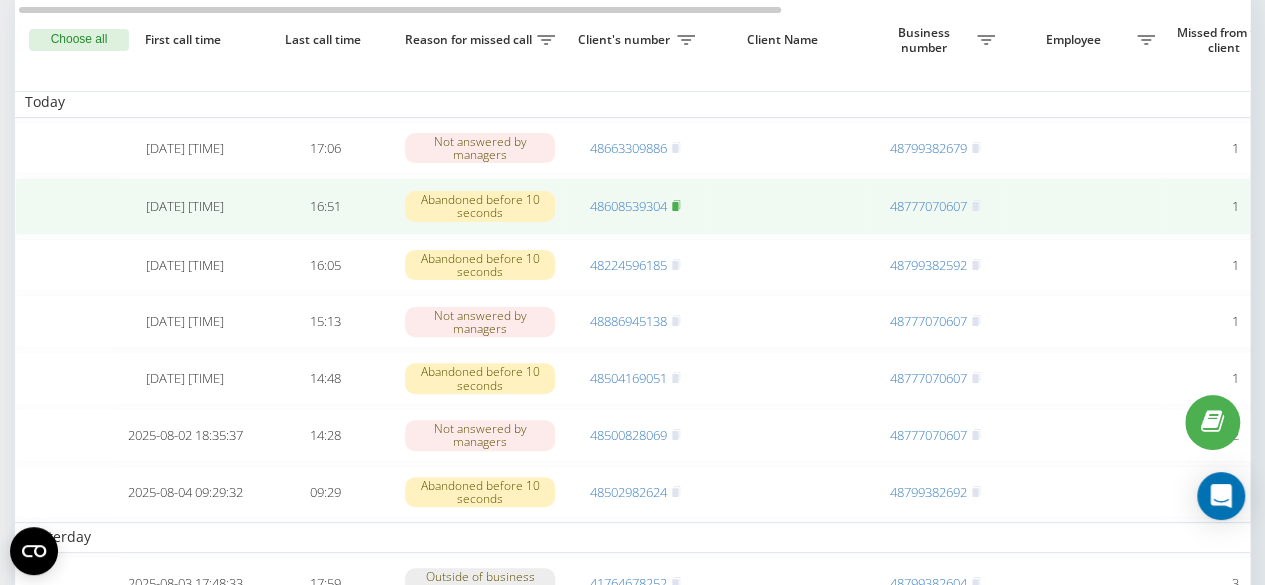 click 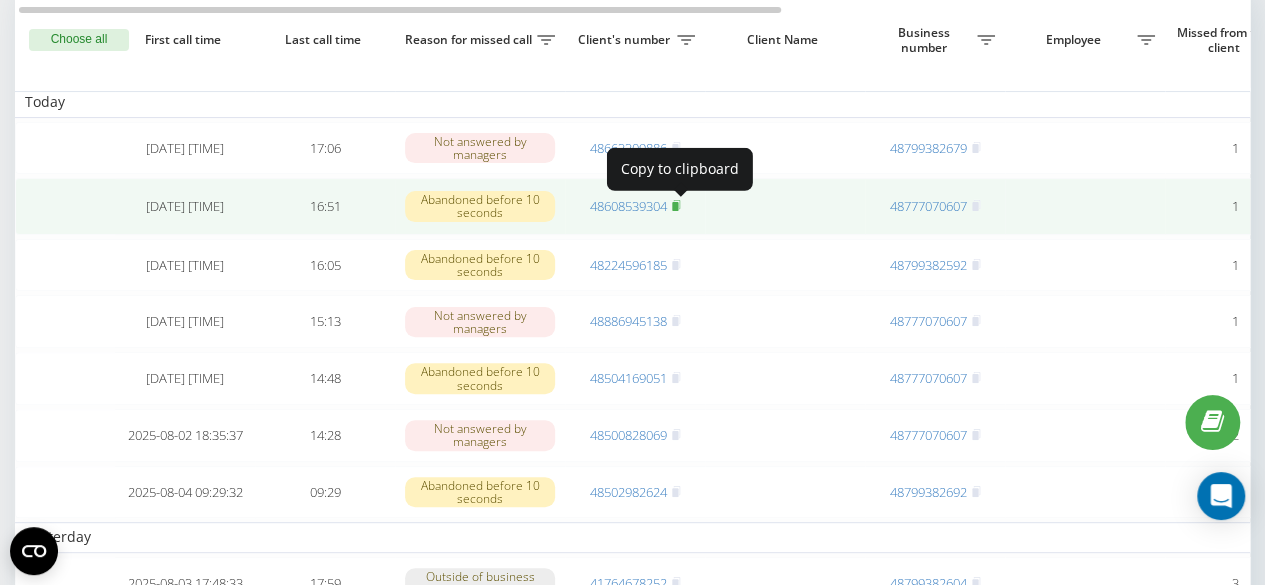 click 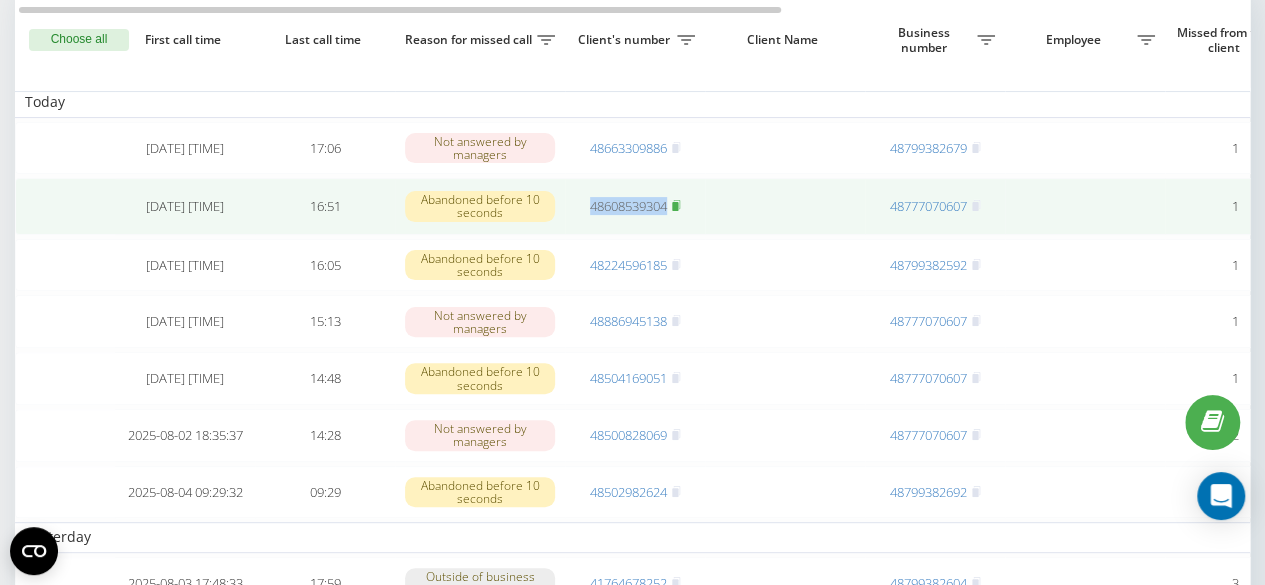 click 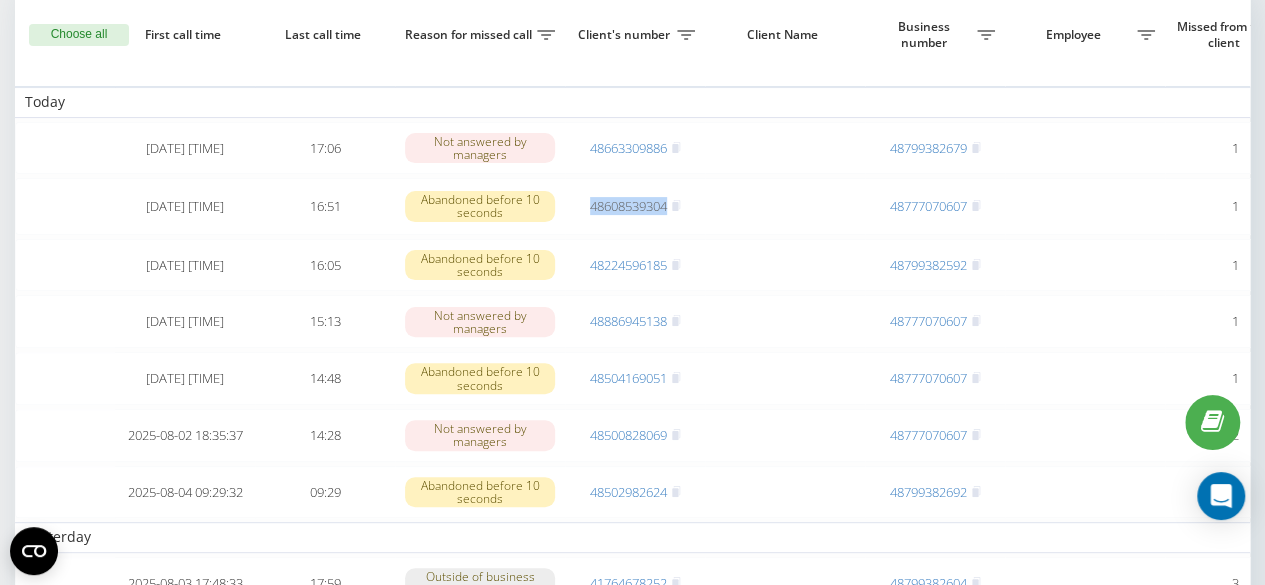 scroll, scrollTop: 0, scrollLeft: 0, axis: both 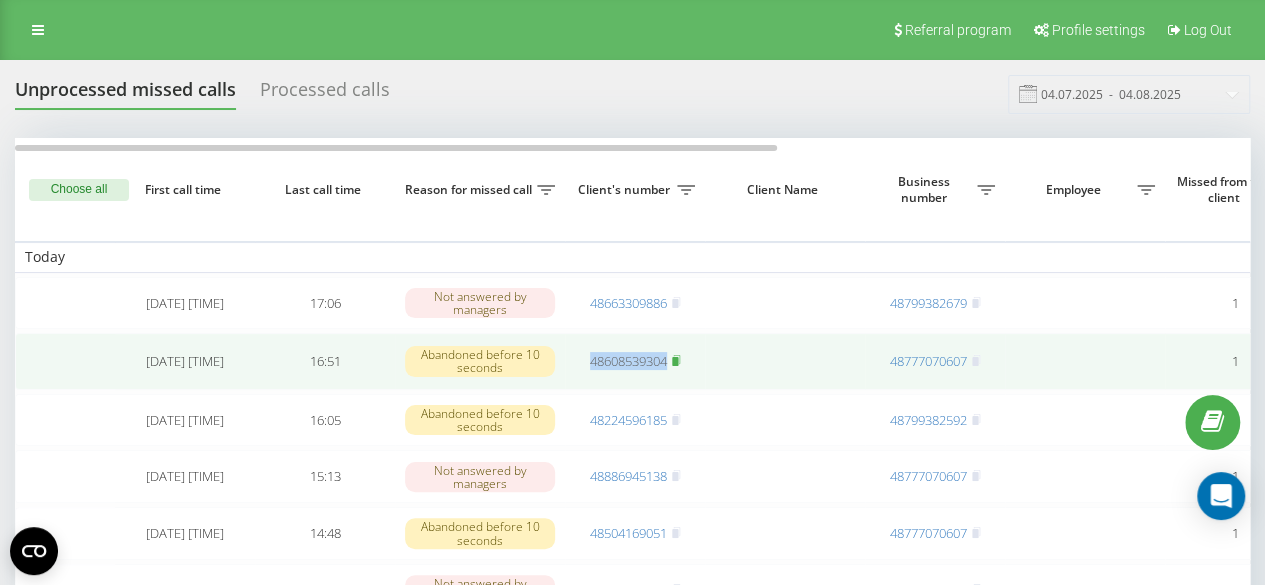 click 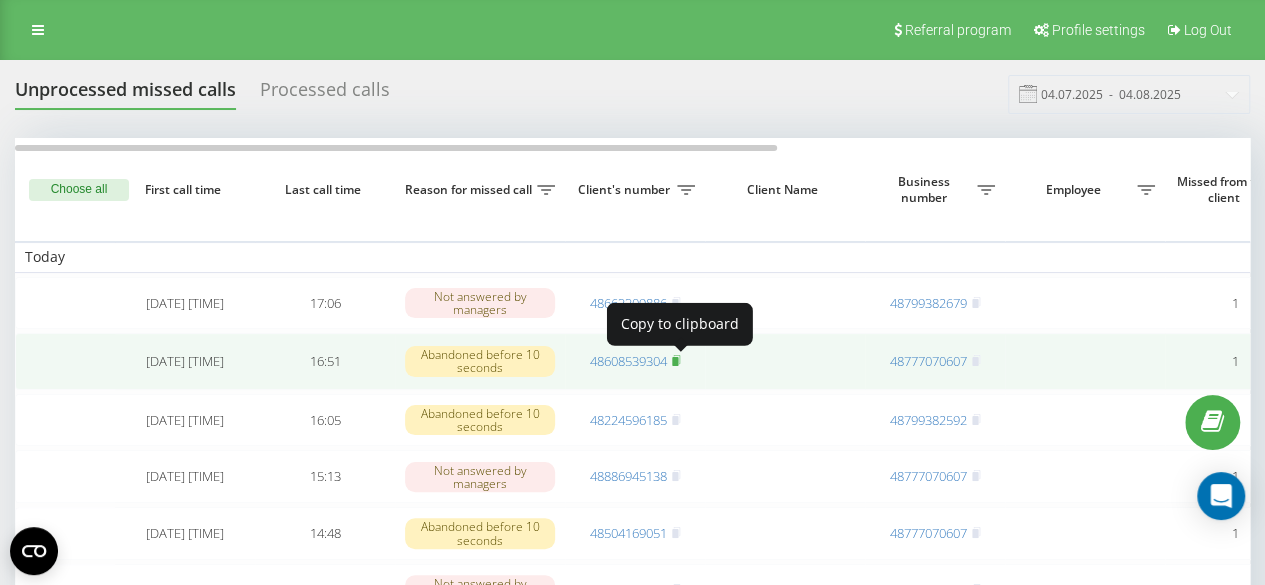 click 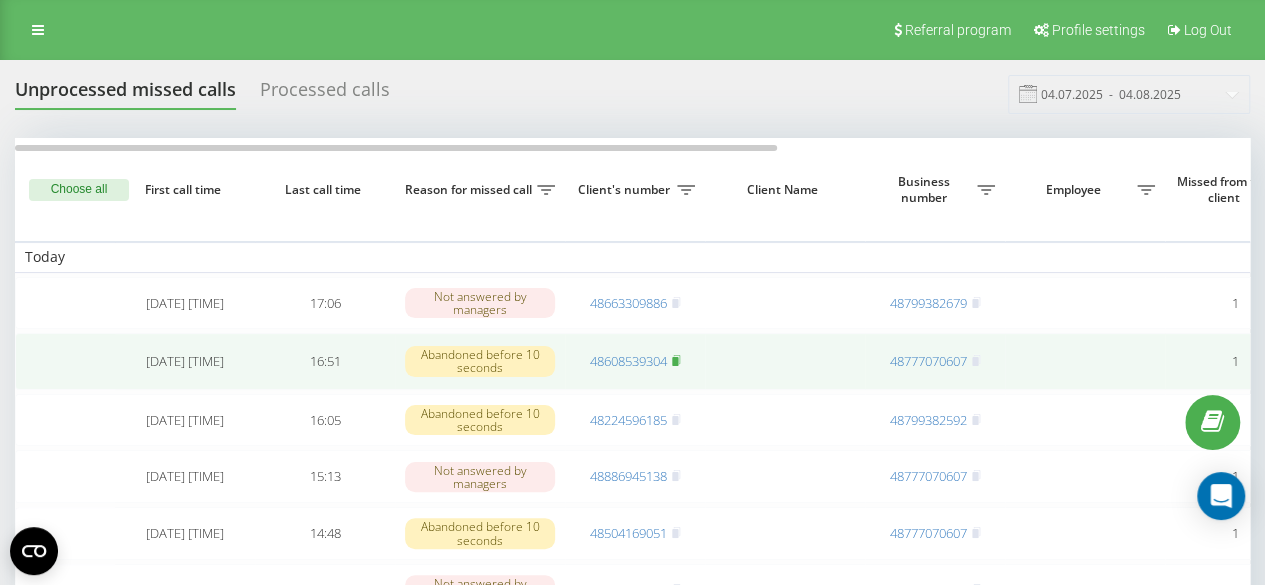 click 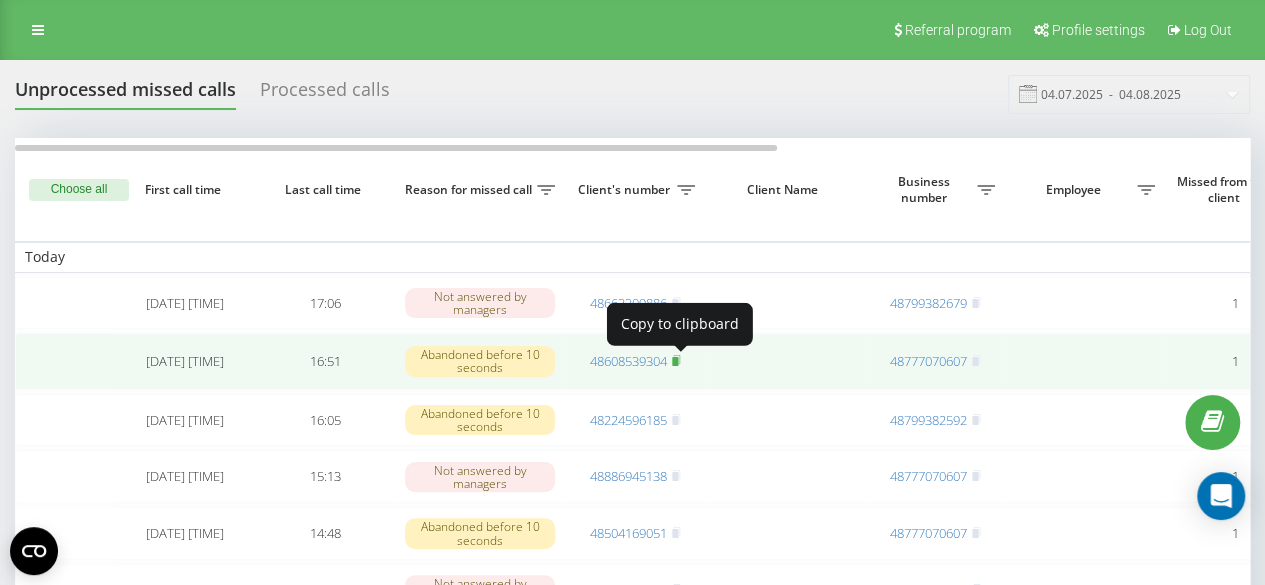 click 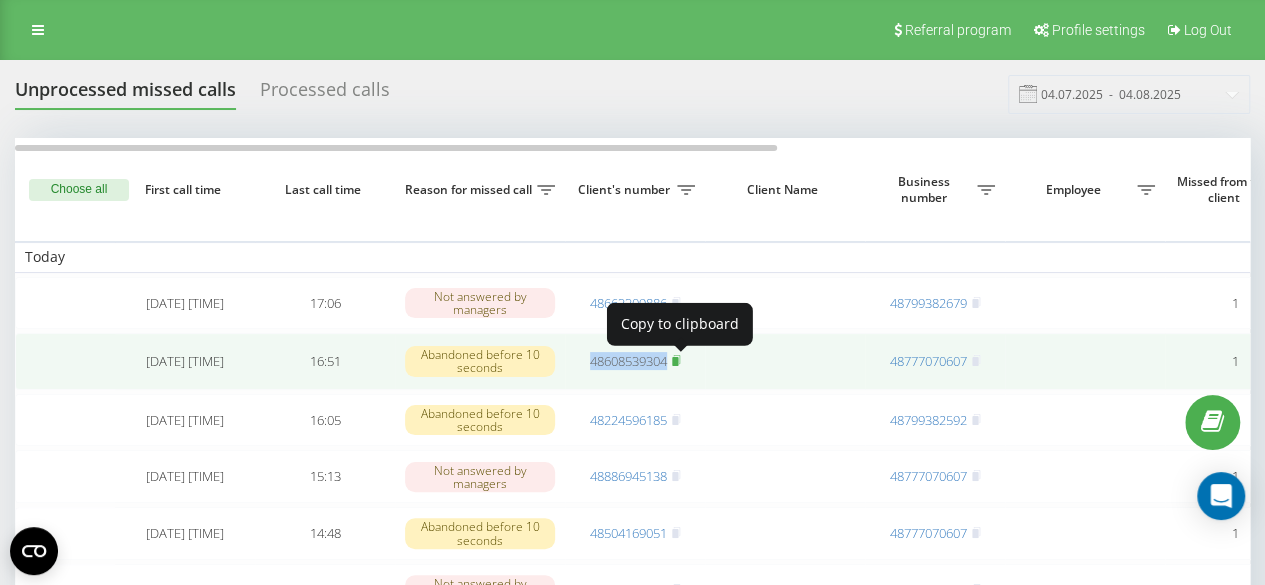 click 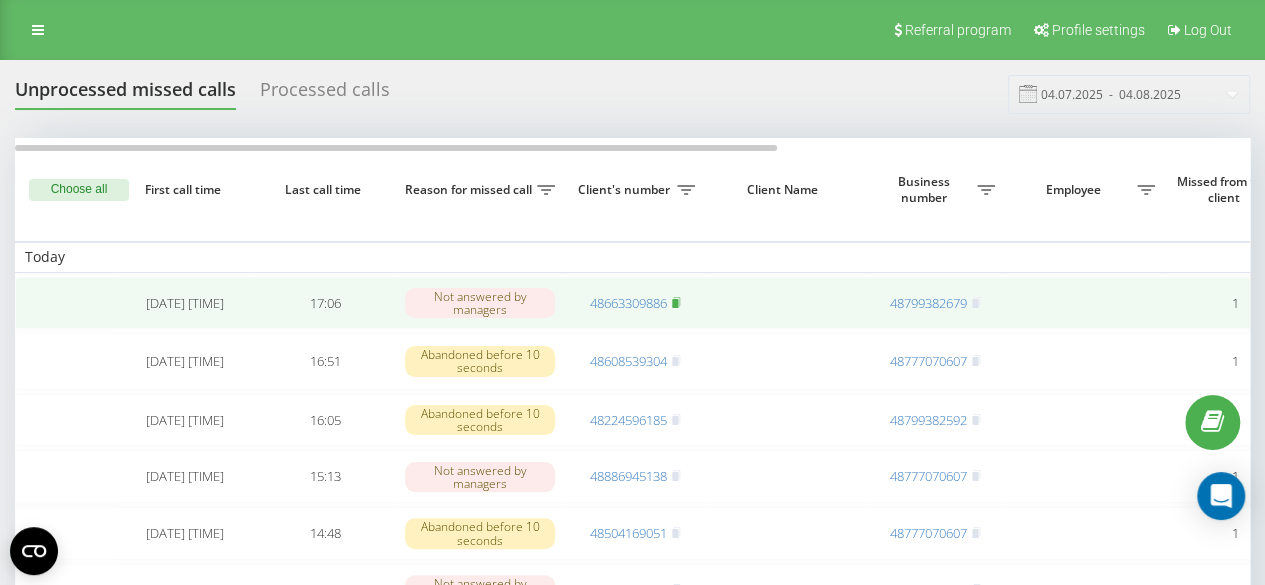 click 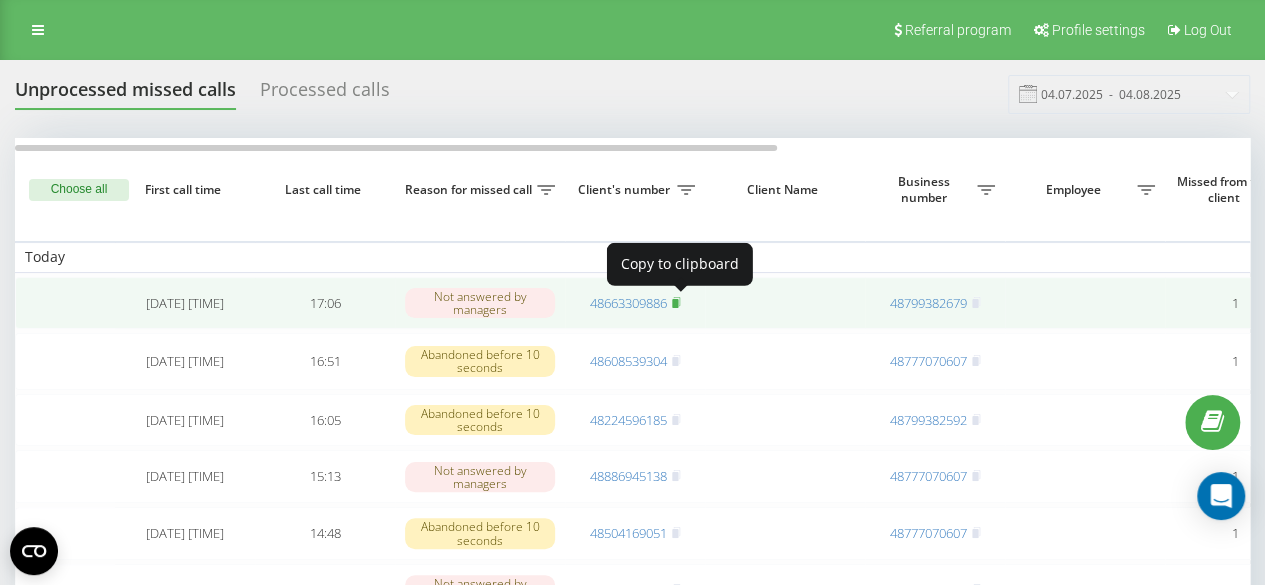 click 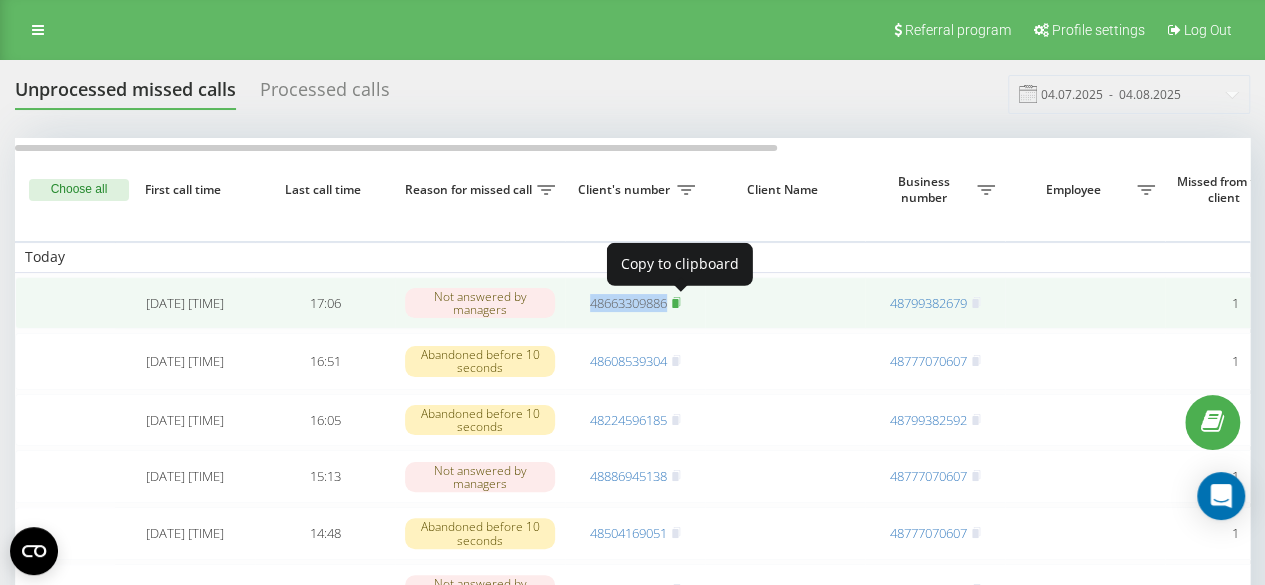 click 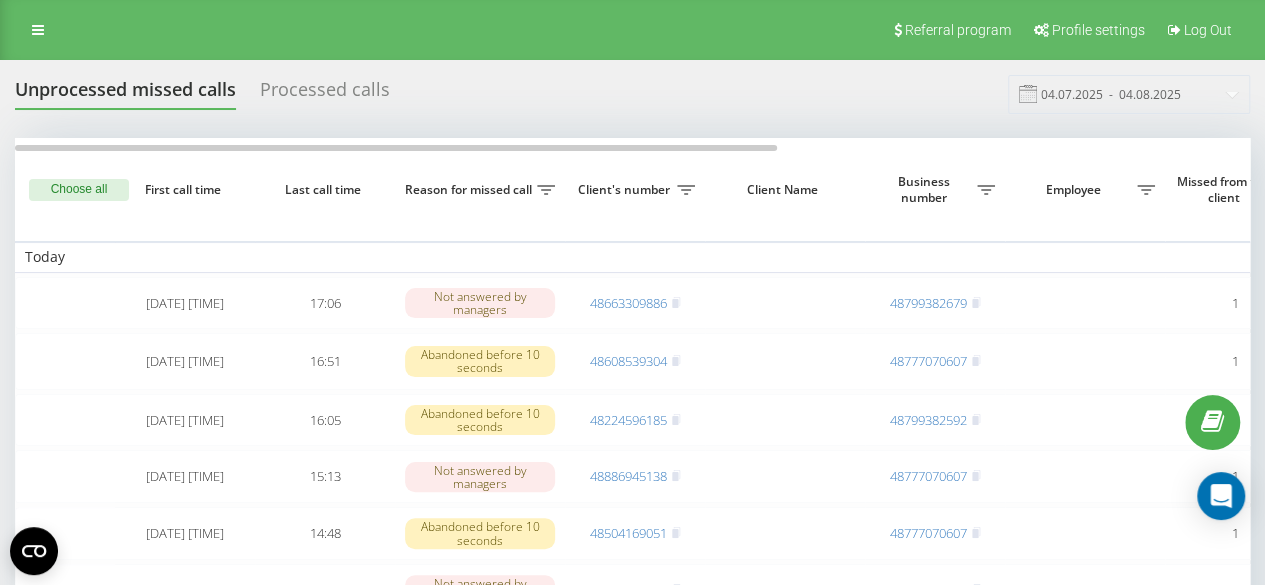 click on "Processed calls" at bounding box center (325, 94) 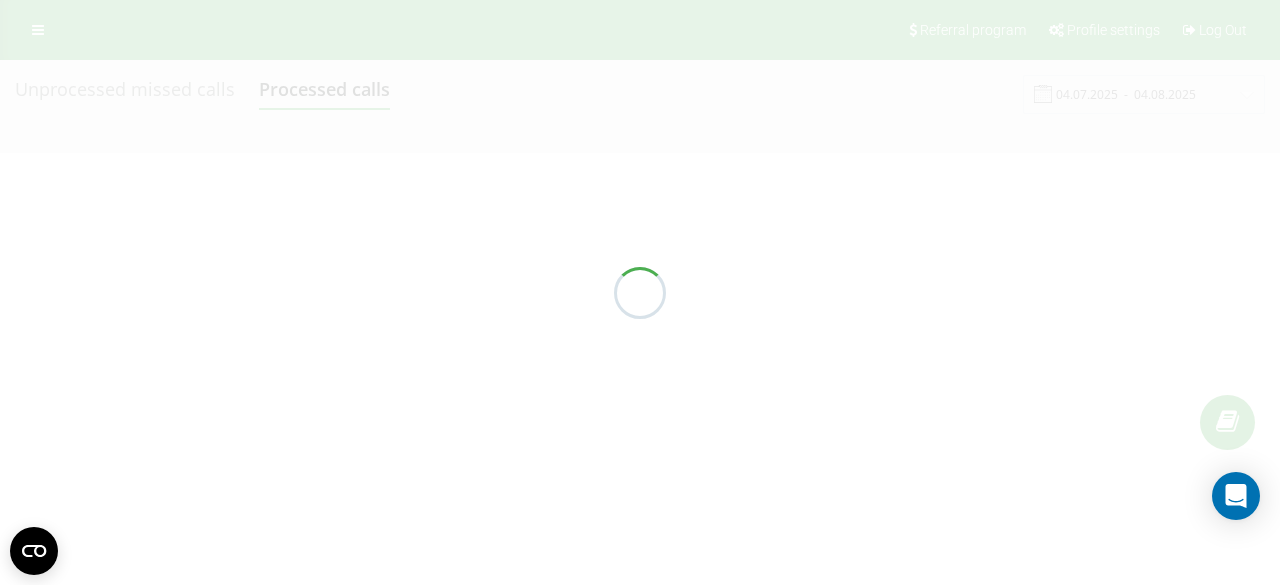 scroll, scrollTop: 0, scrollLeft: 0, axis: both 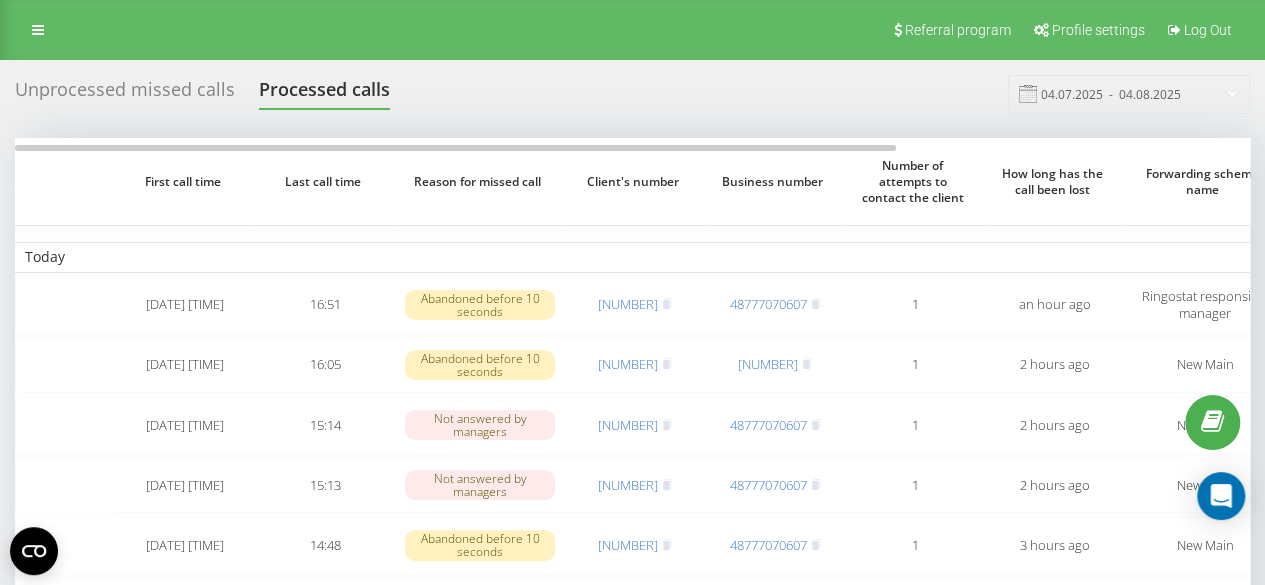 click on "Unprocessed missed calls" at bounding box center (125, 94) 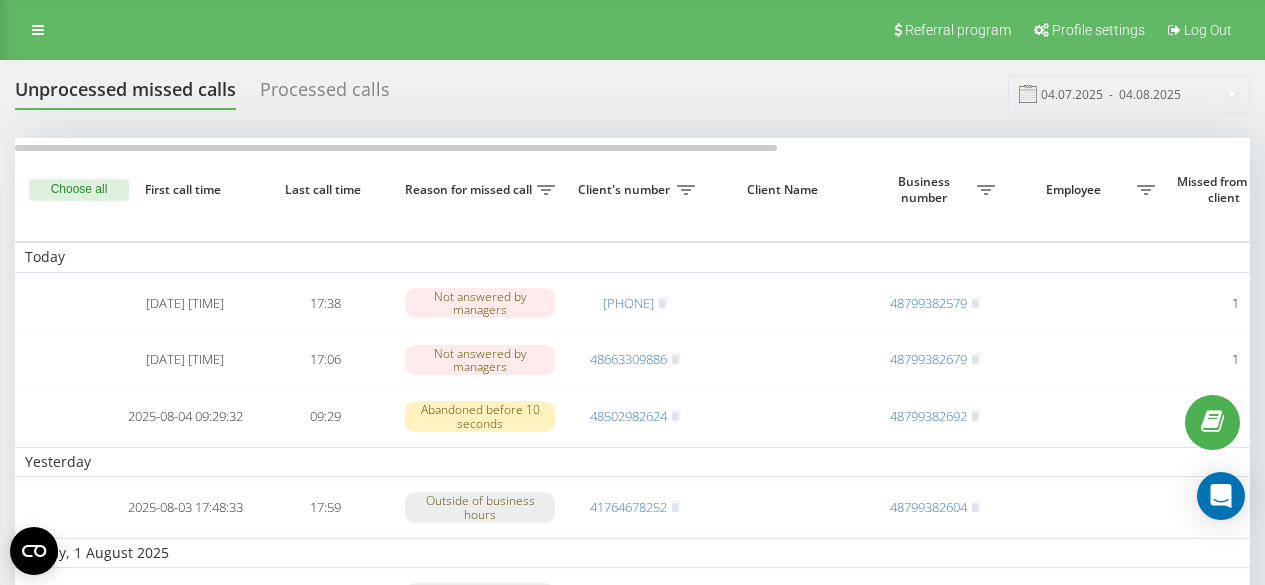 scroll, scrollTop: 0, scrollLeft: 0, axis: both 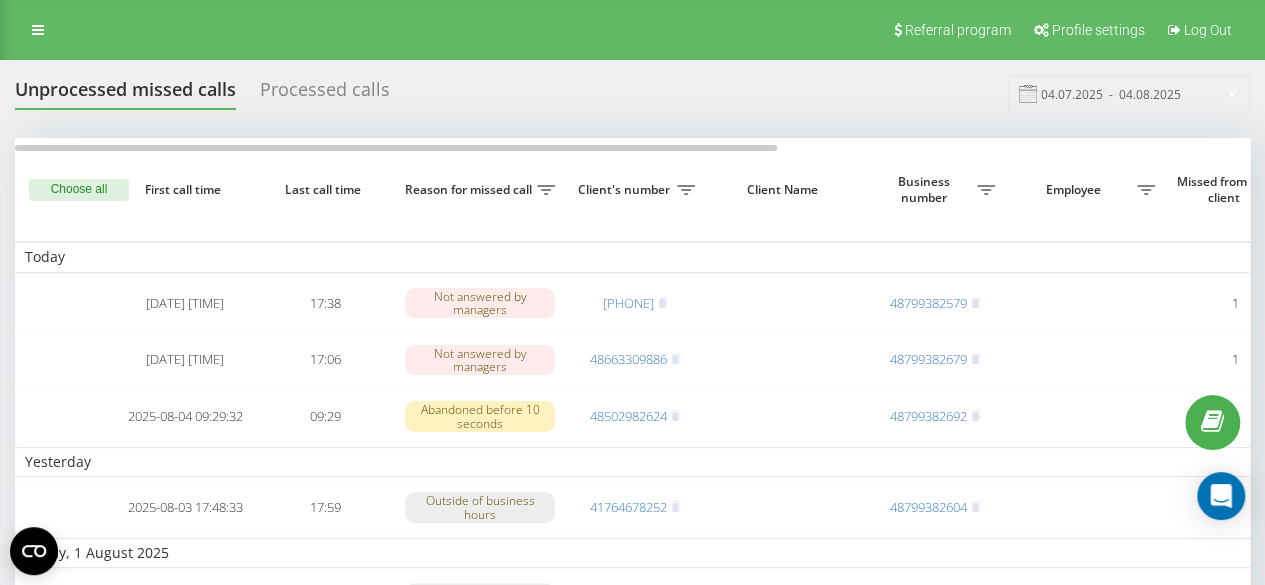 click on "Processed calls" at bounding box center (325, 94) 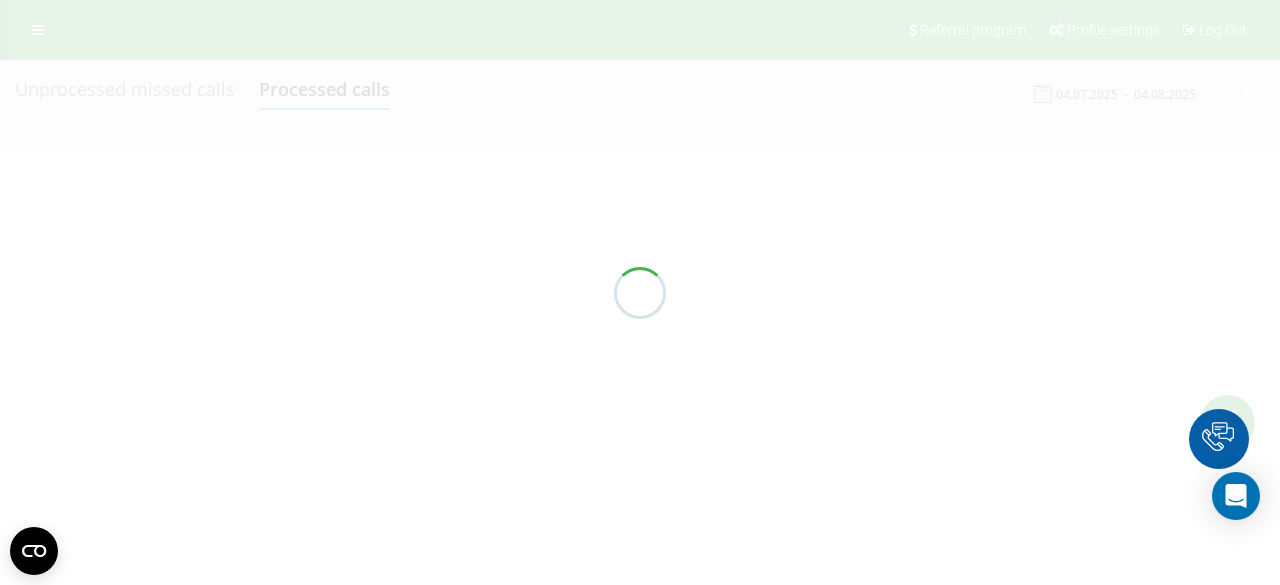 scroll, scrollTop: 0, scrollLeft: 0, axis: both 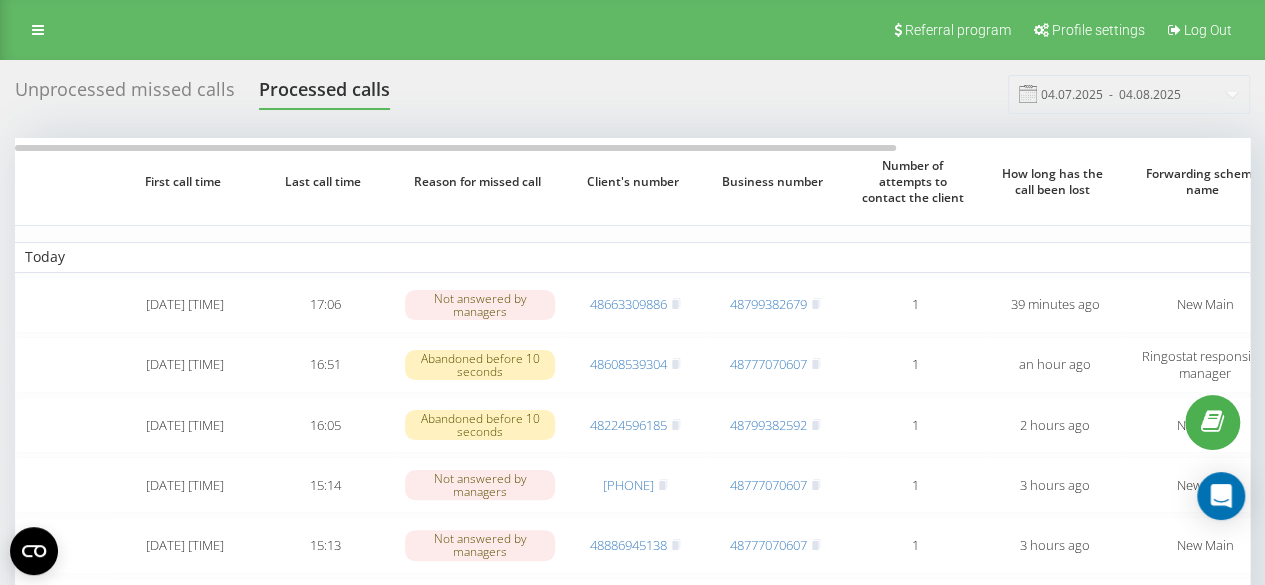 click on "Referral program Profile settings Log Out" at bounding box center [632, 30] 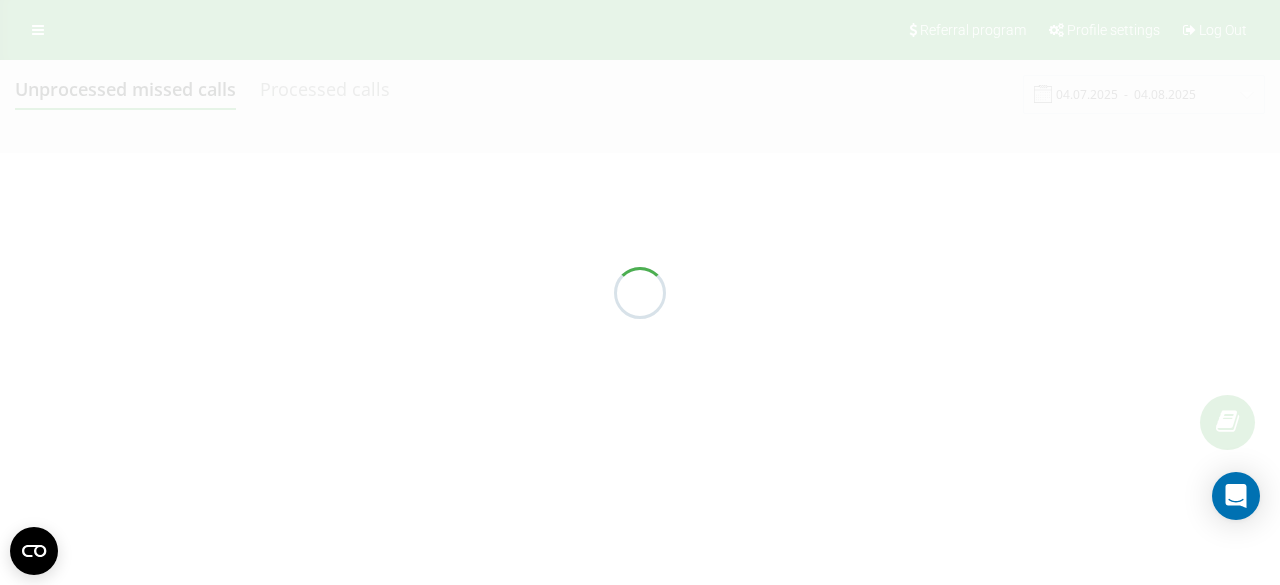 scroll, scrollTop: 0, scrollLeft: 0, axis: both 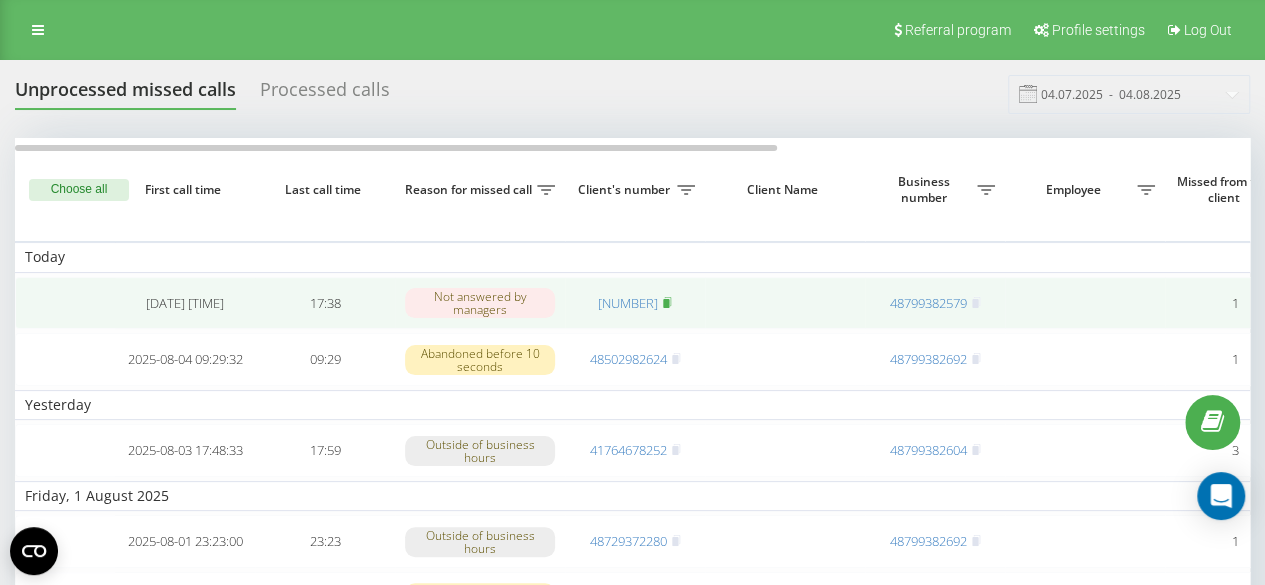 click 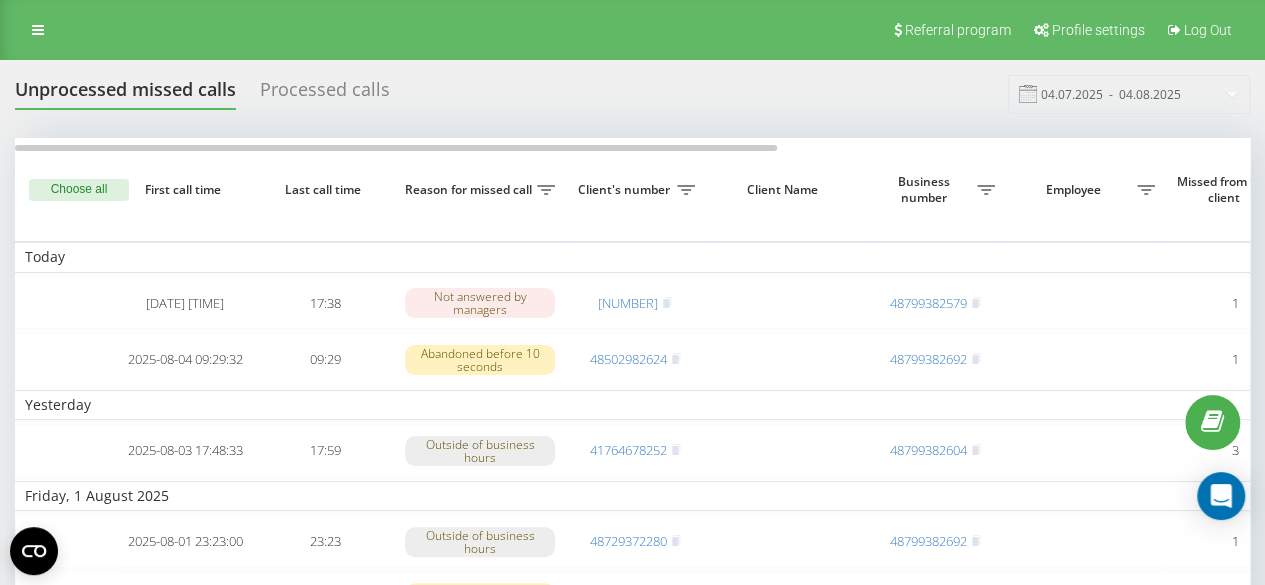 click on "Processed calls" at bounding box center (325, 94) 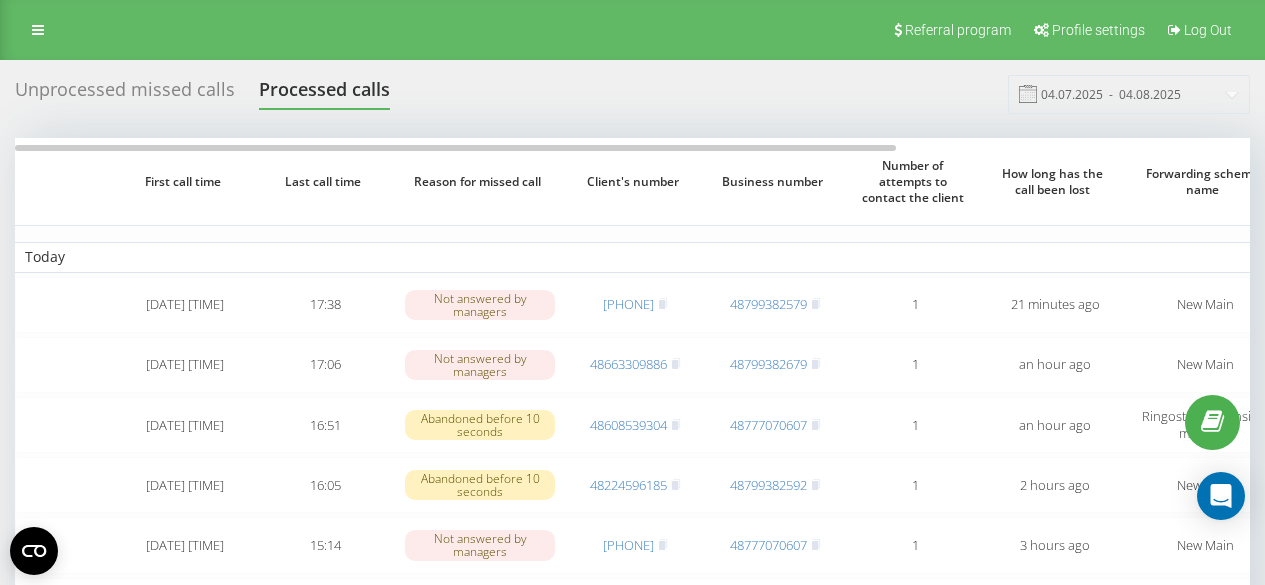 scroll, scrollTop: 0, scrollLeft: 0, axis: both 